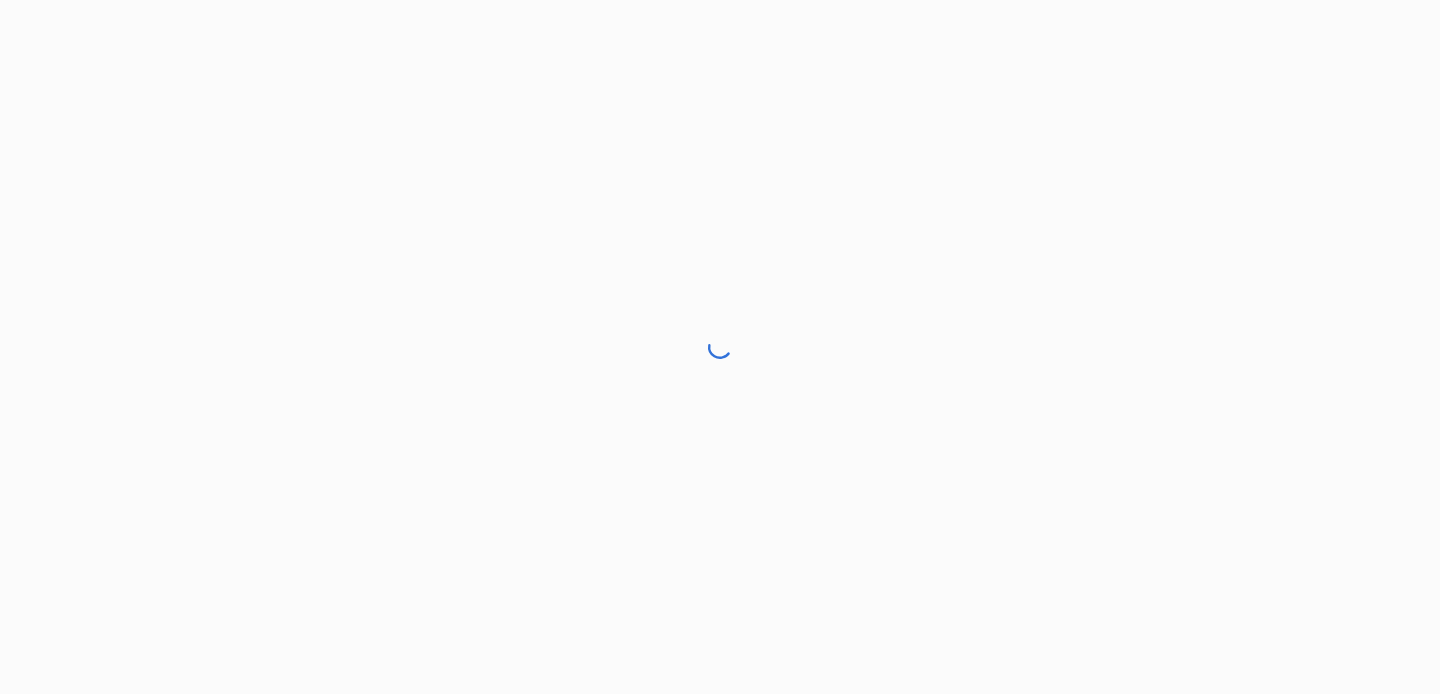 scroll, scrollTop: 0, scrollLeft: 0, axis: both 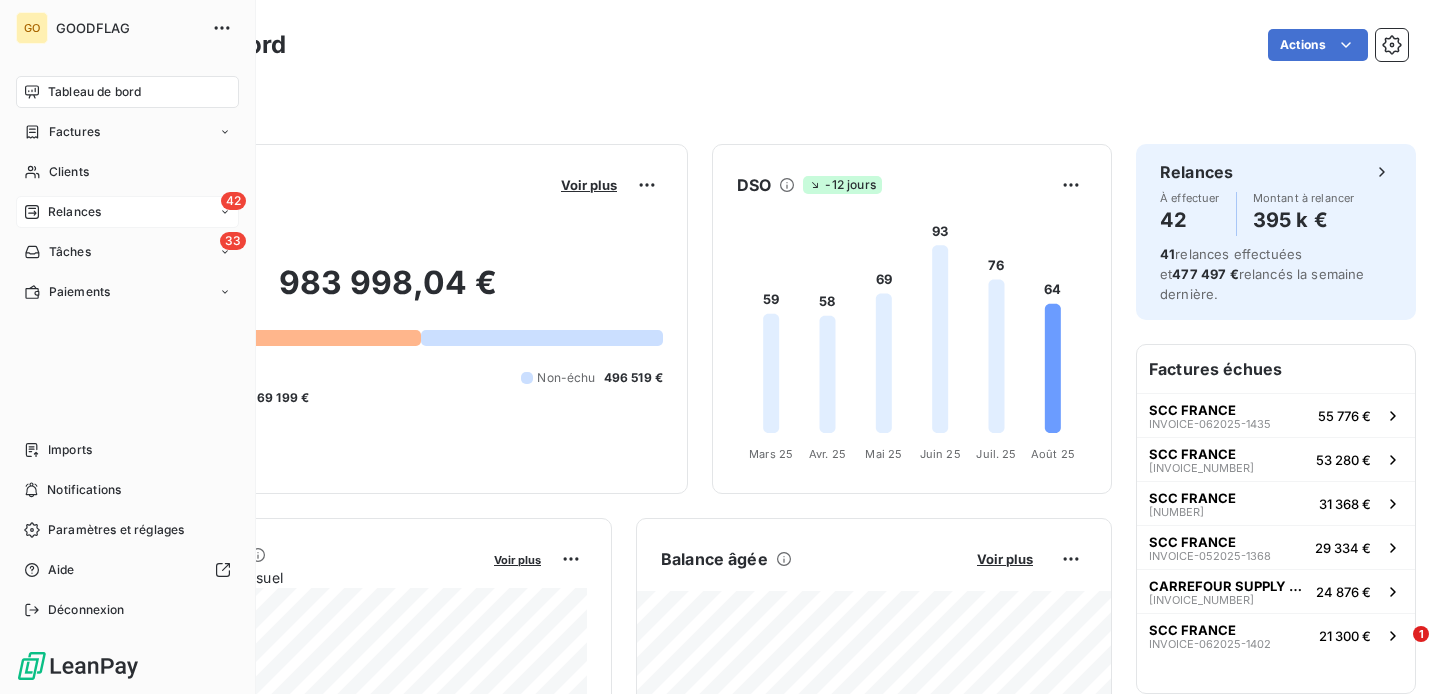 click on "Relances" at bounding box center [74, 212] 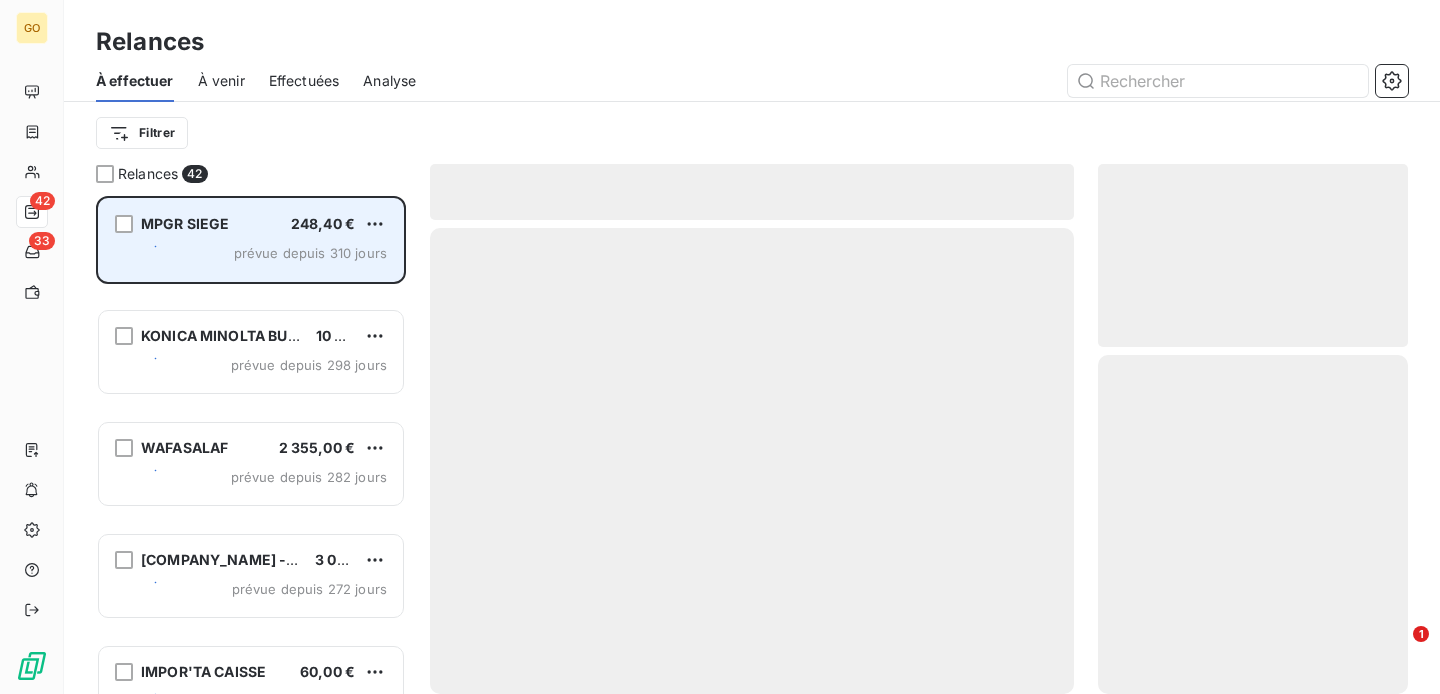 scroll, scrollTop: 1, scrollLeft: 1, axis: both 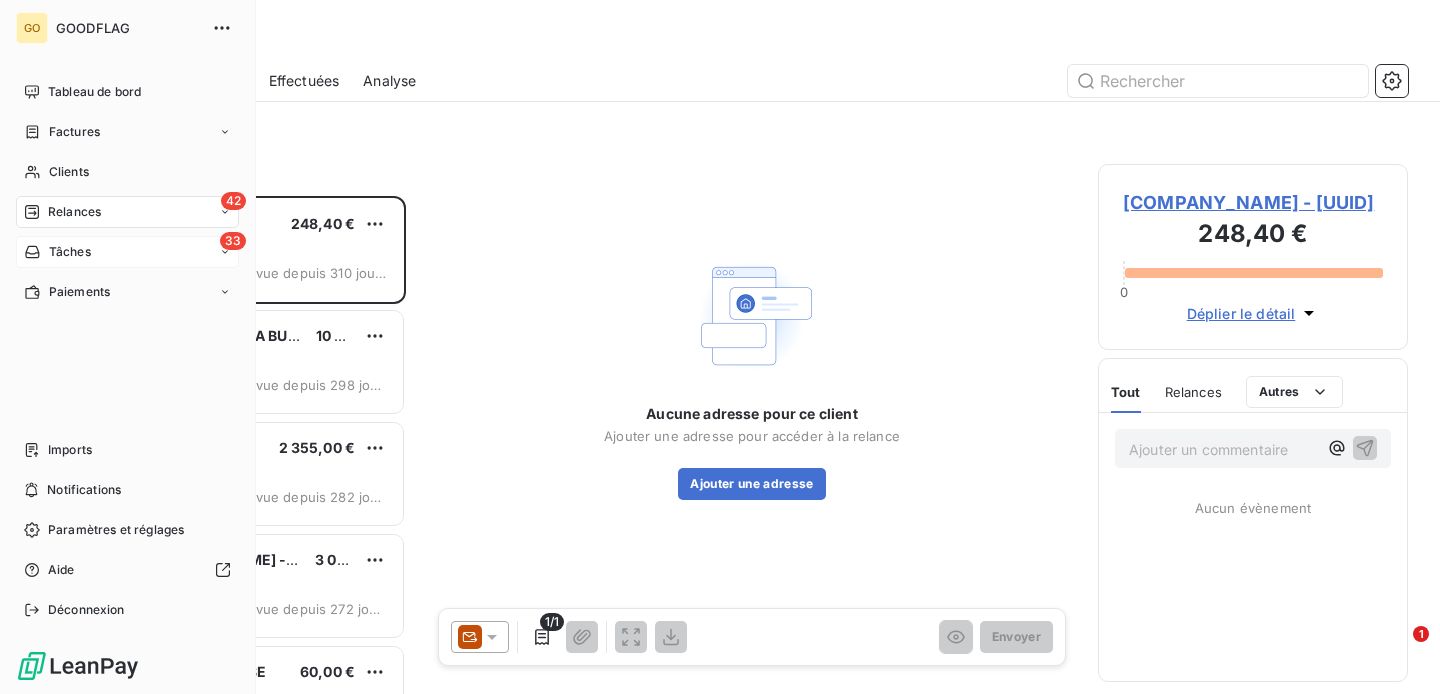 click on "Tâches" at bounding box center [70, 252] 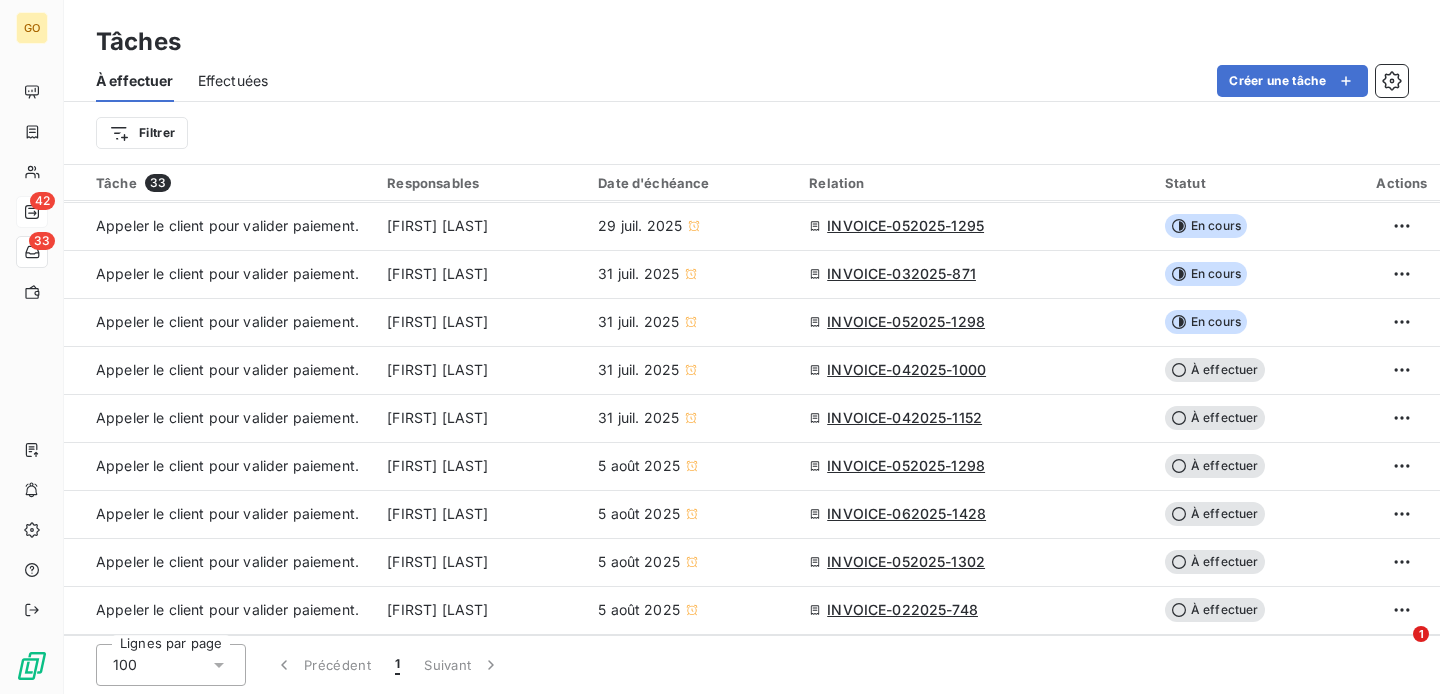 scroll, scrollTop: 672, scrollLeft: 0, axis: vertical 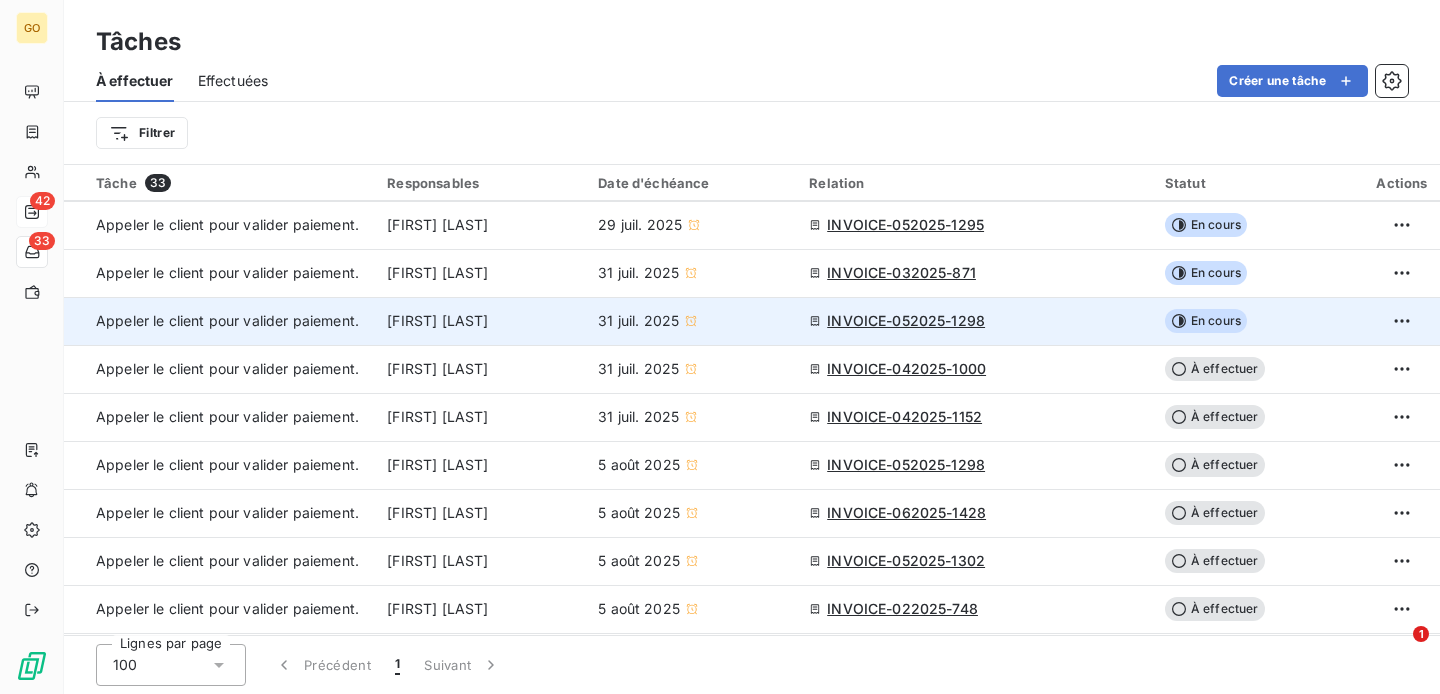 click on "INVOICE-052025-1298" at bounding box center (906, 321) 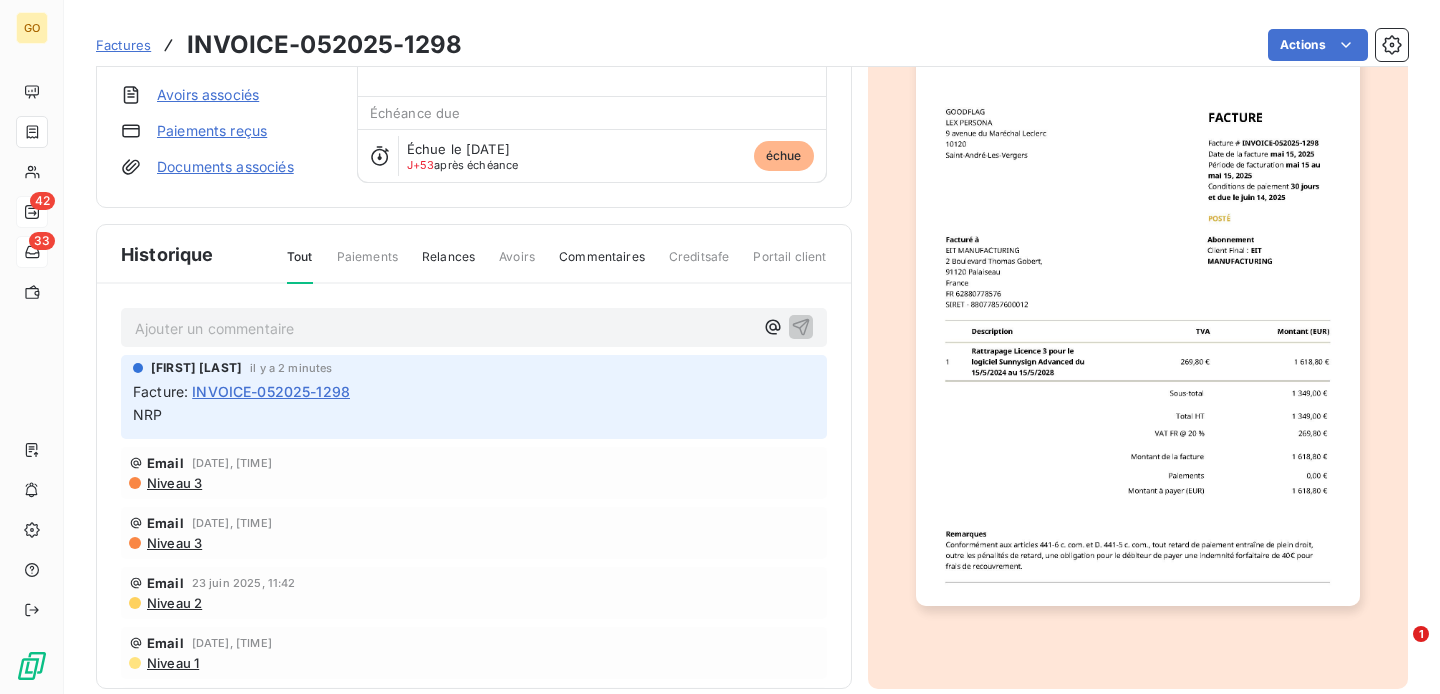 scroll, scrollTop: 191, scrollLeft: 0, axis: vertical 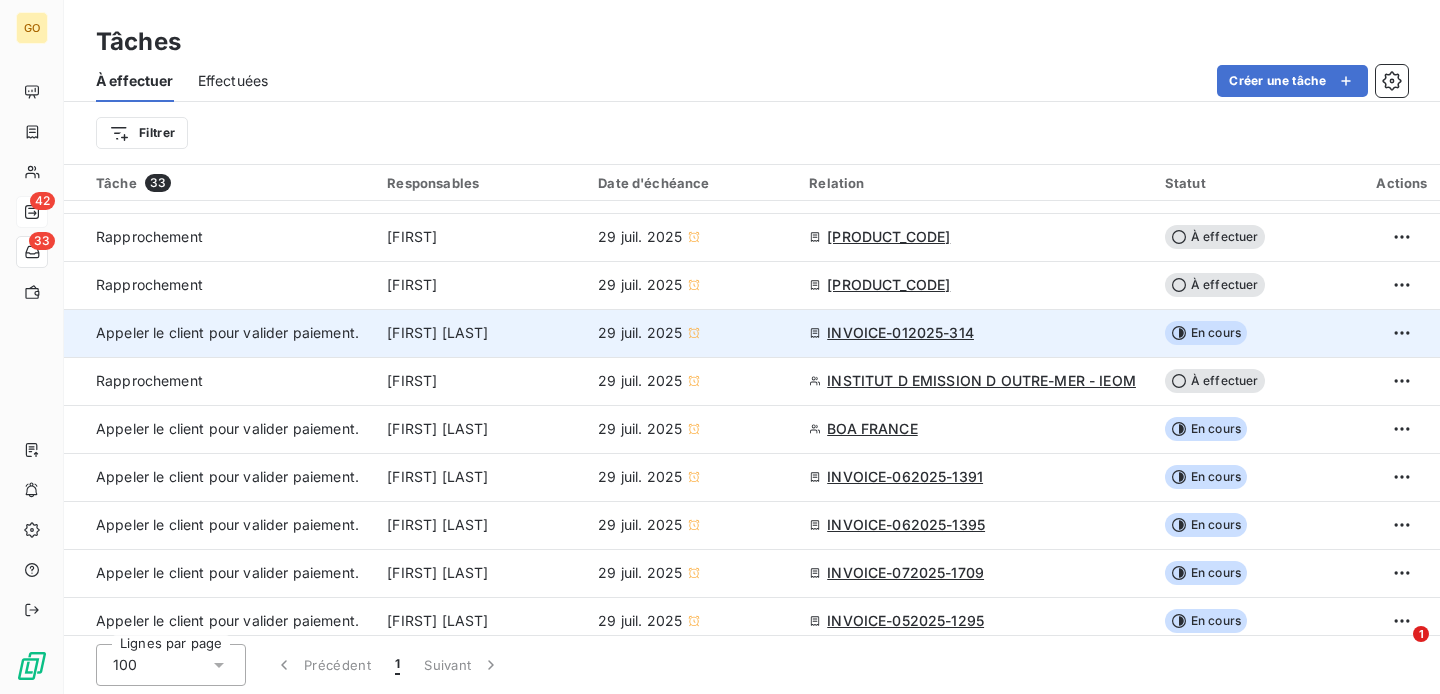 click on "INVOICE-012025-314" at bounding box center (900, 333) 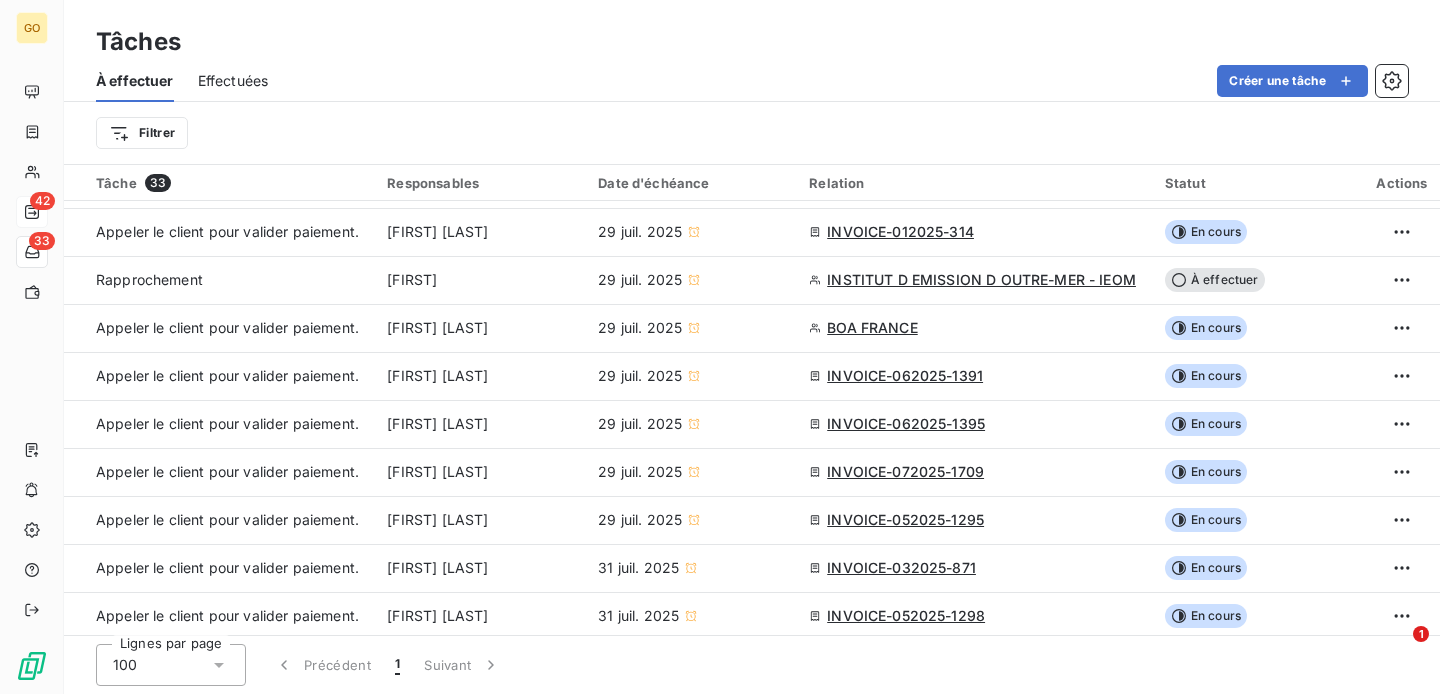 scroll, scrollTop: 448, scrollLeft: 0, axis: vertical 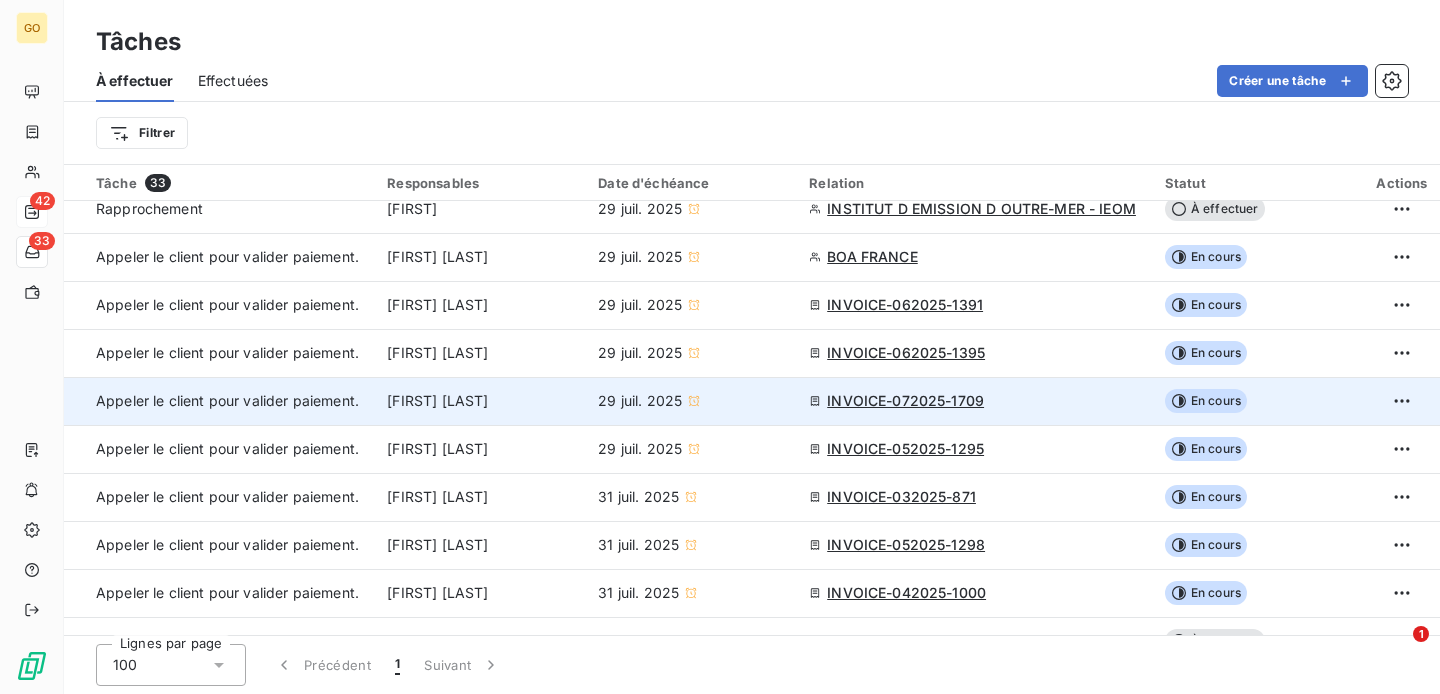 click on "INVOICE-072025-1709" at bounding box center (905, 401) 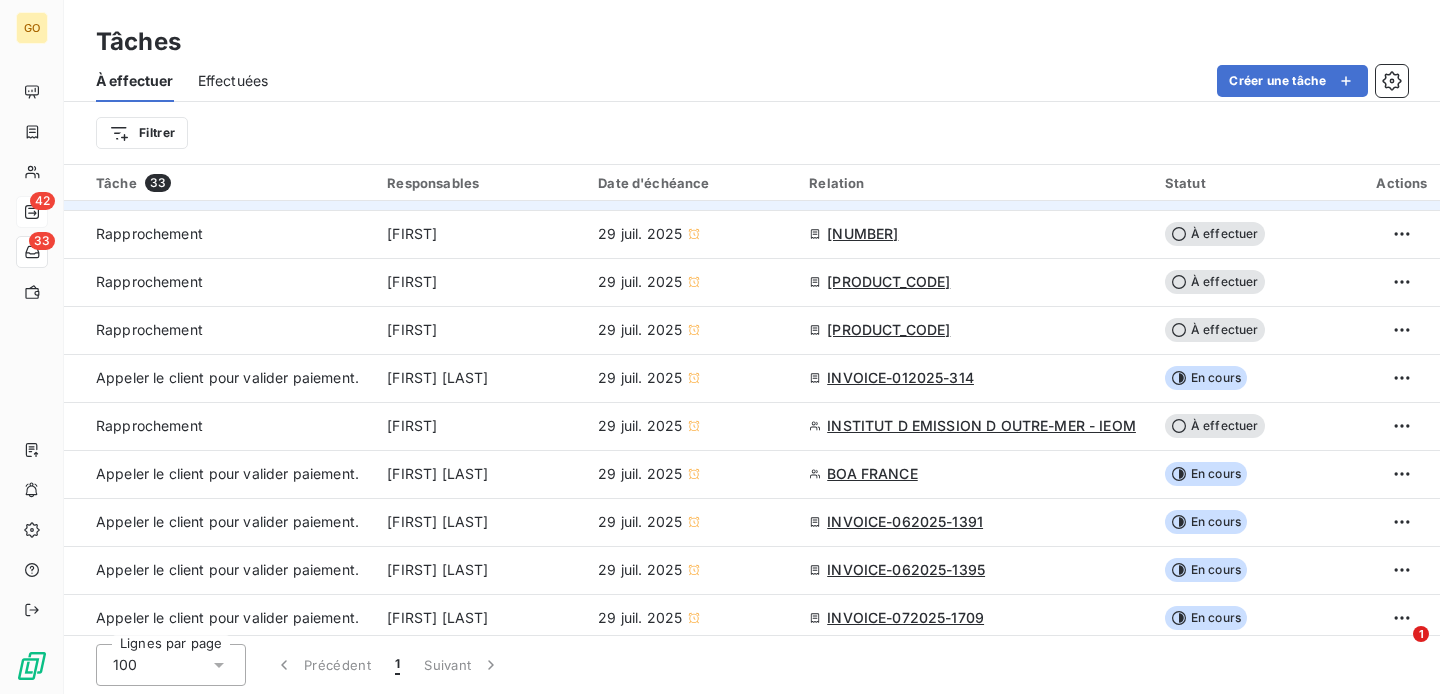 scroll, scrollTop: 246, scrollLeft: 0, axis: vertical 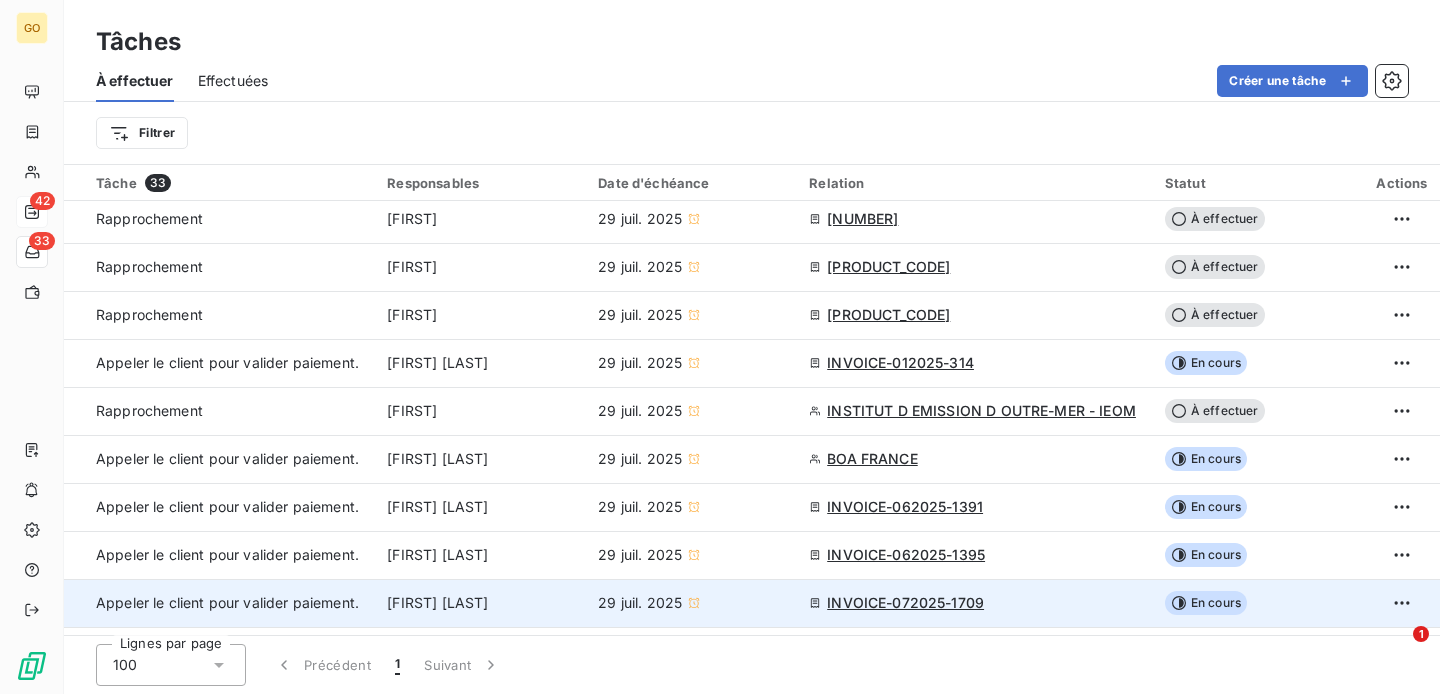 click on "INVOICE-072025-1709" at bounding box center (905, 603) 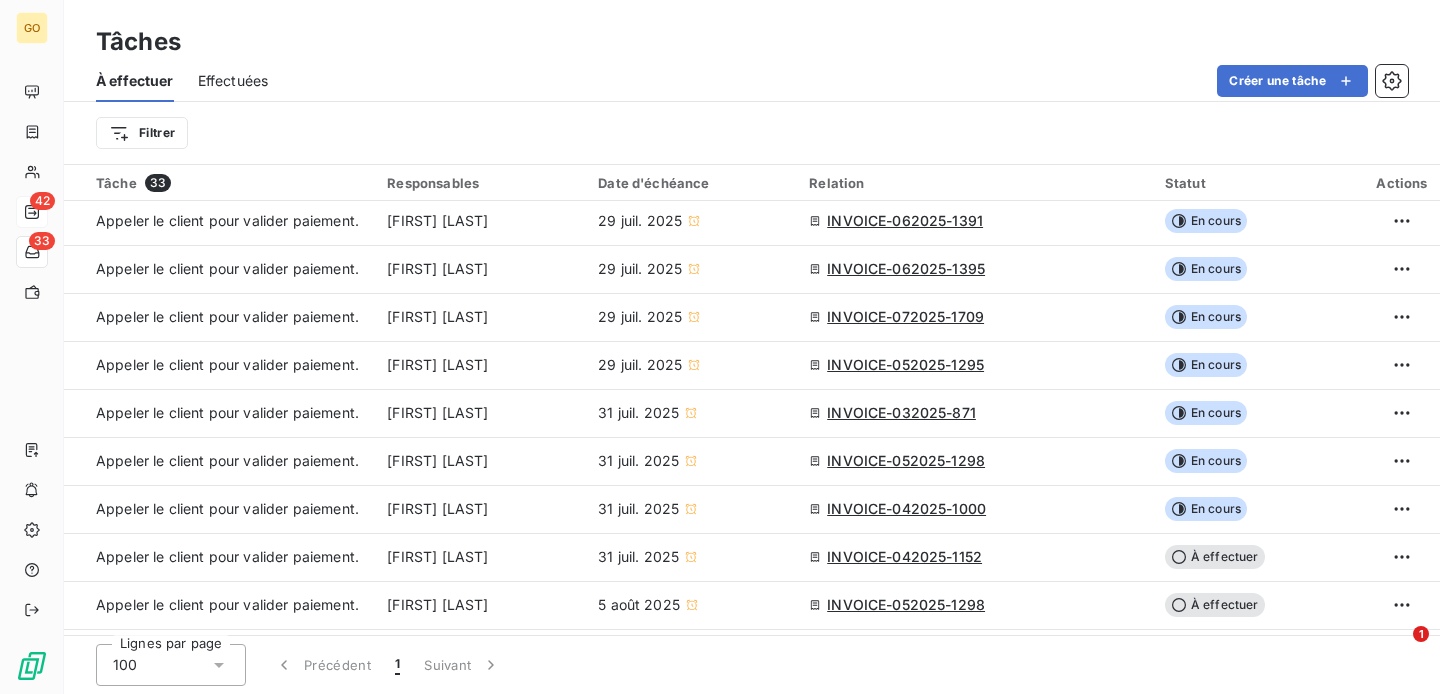 scroll, scrollTop: 536, scrollLeft: 0, axis: vertical 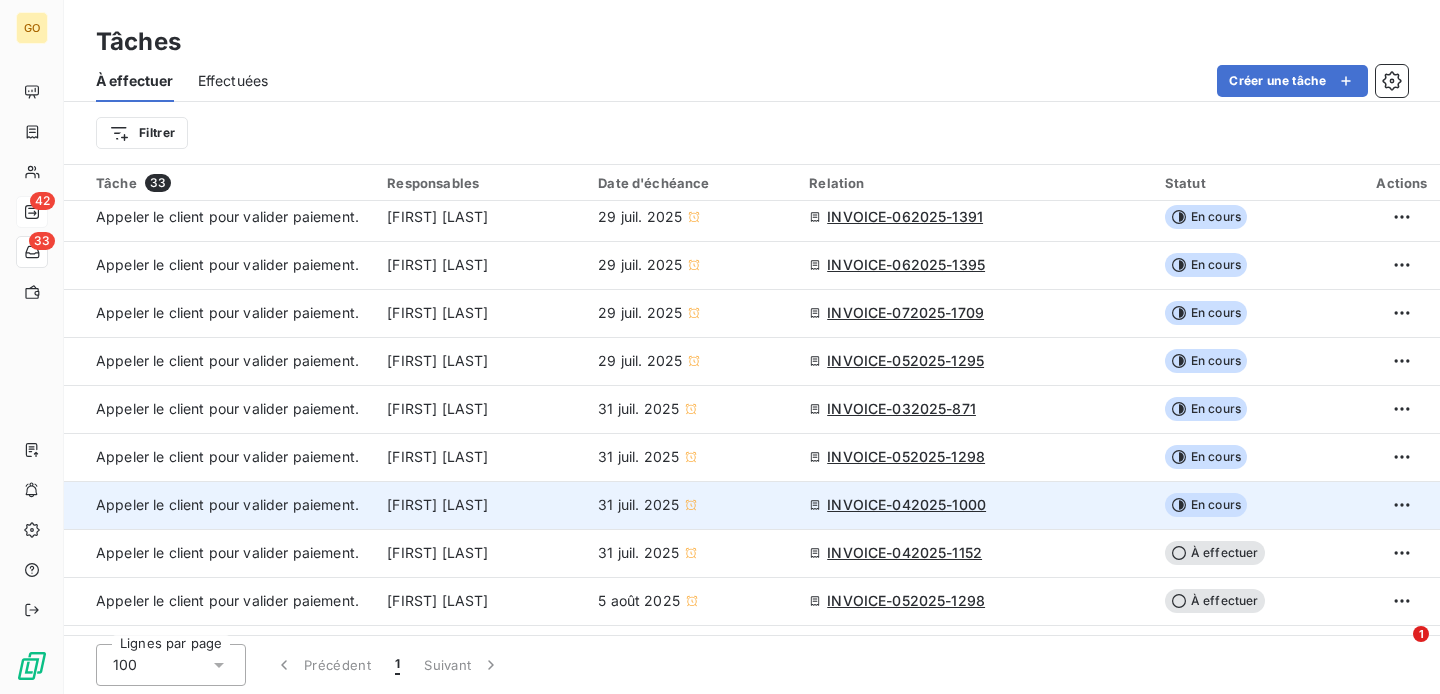 click on "INVOICE-042025-1000" at bounding box center [975, 505] 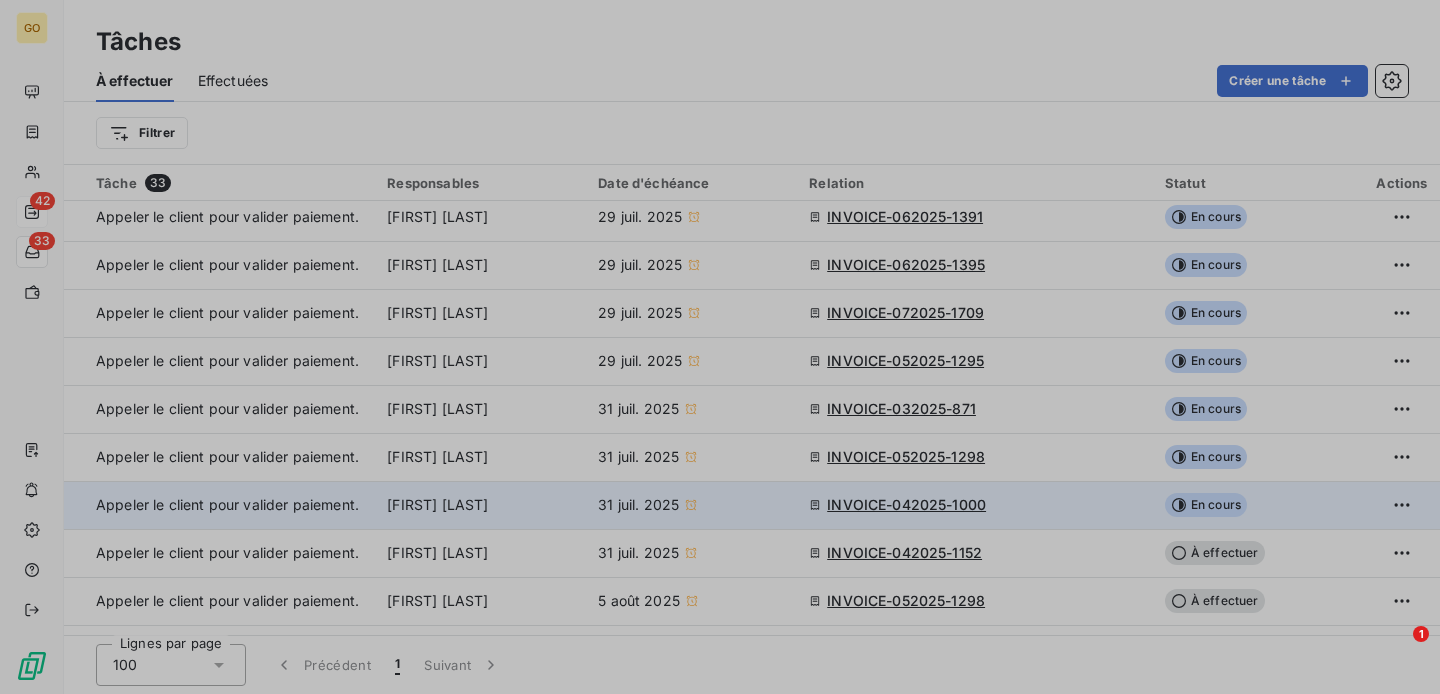 type on "31/07/2025" 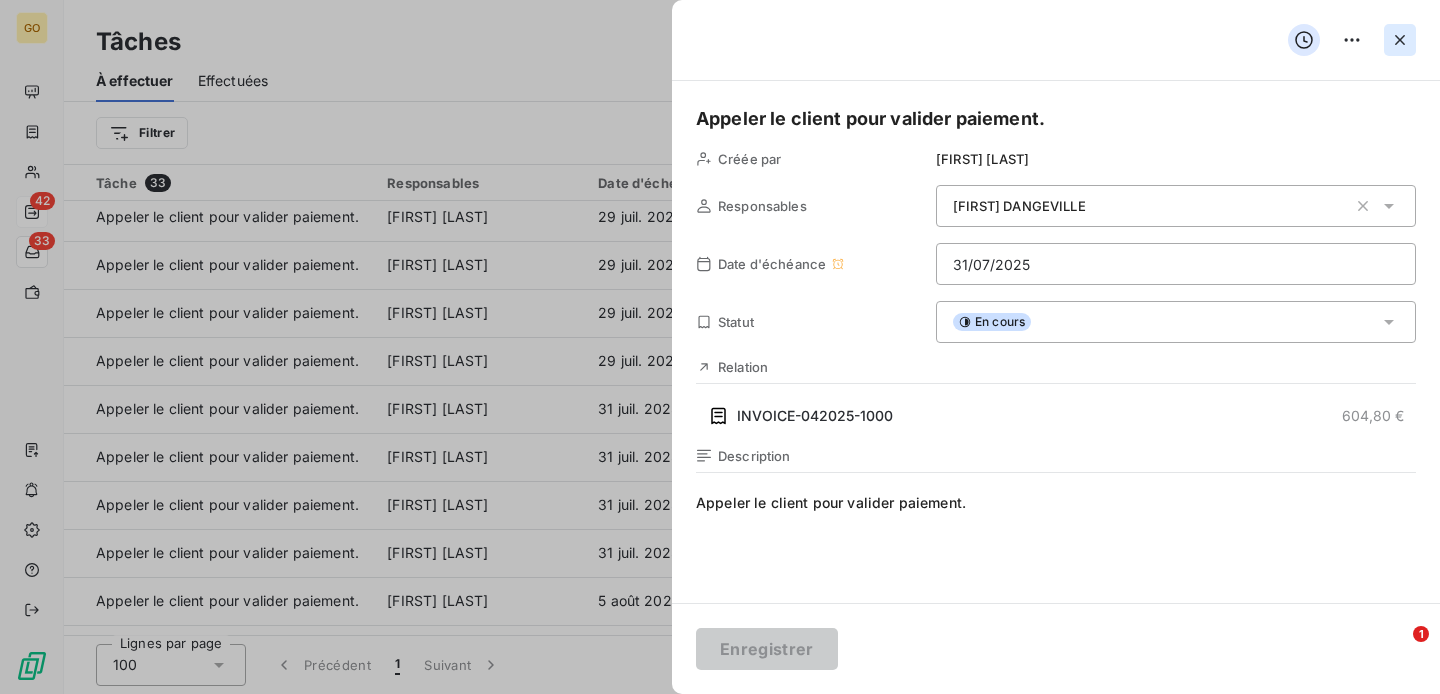 click 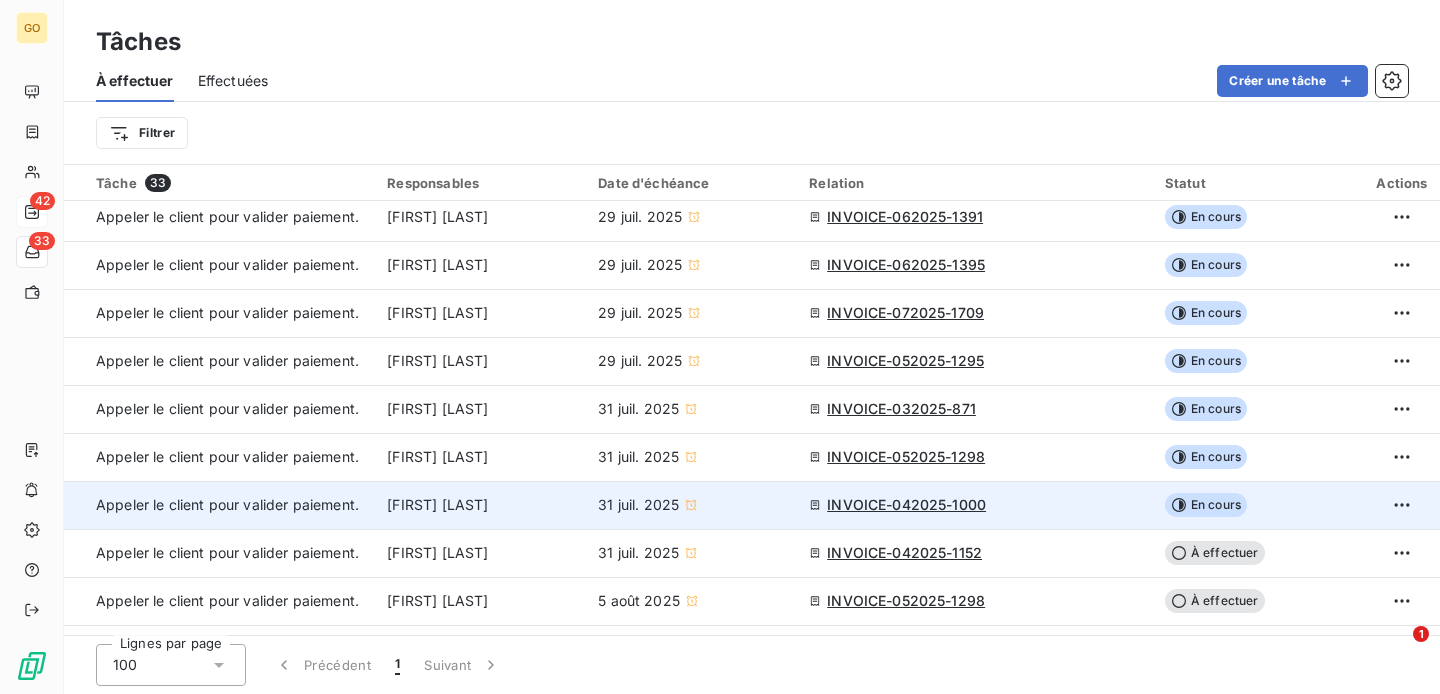 click on "INVOICE-042025-1000" at bounding box center (906, 505) 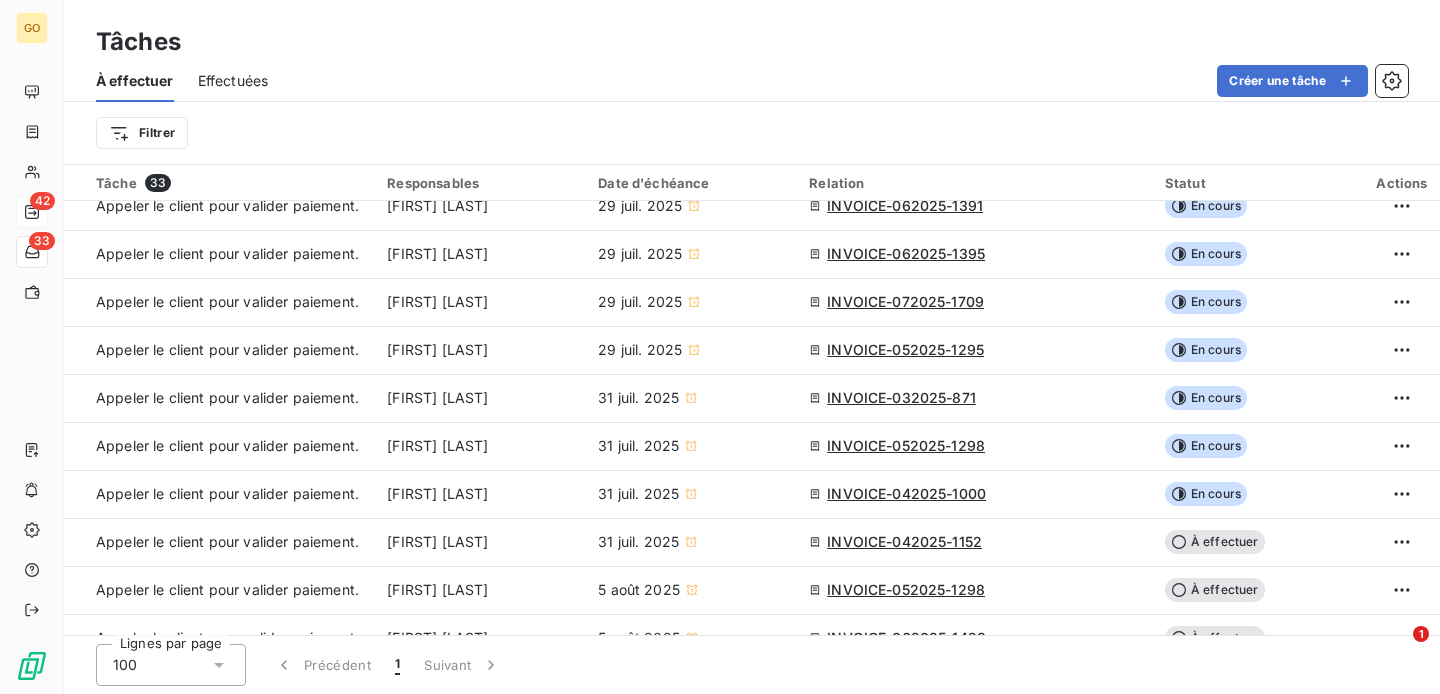 scroll, scrollTop: 564, scrollLeft: 0, axis: vertical 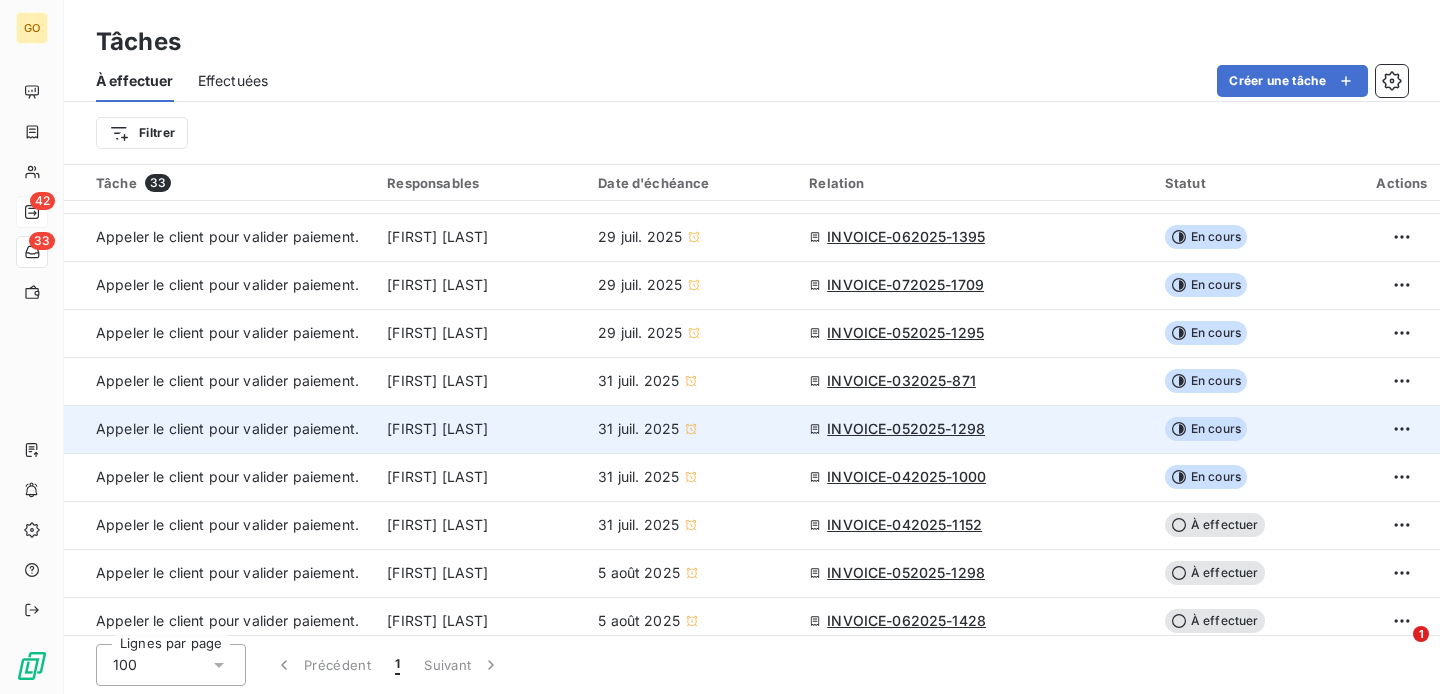 click on "INVOICE-052025-1298" at bounding box center [906, 429] 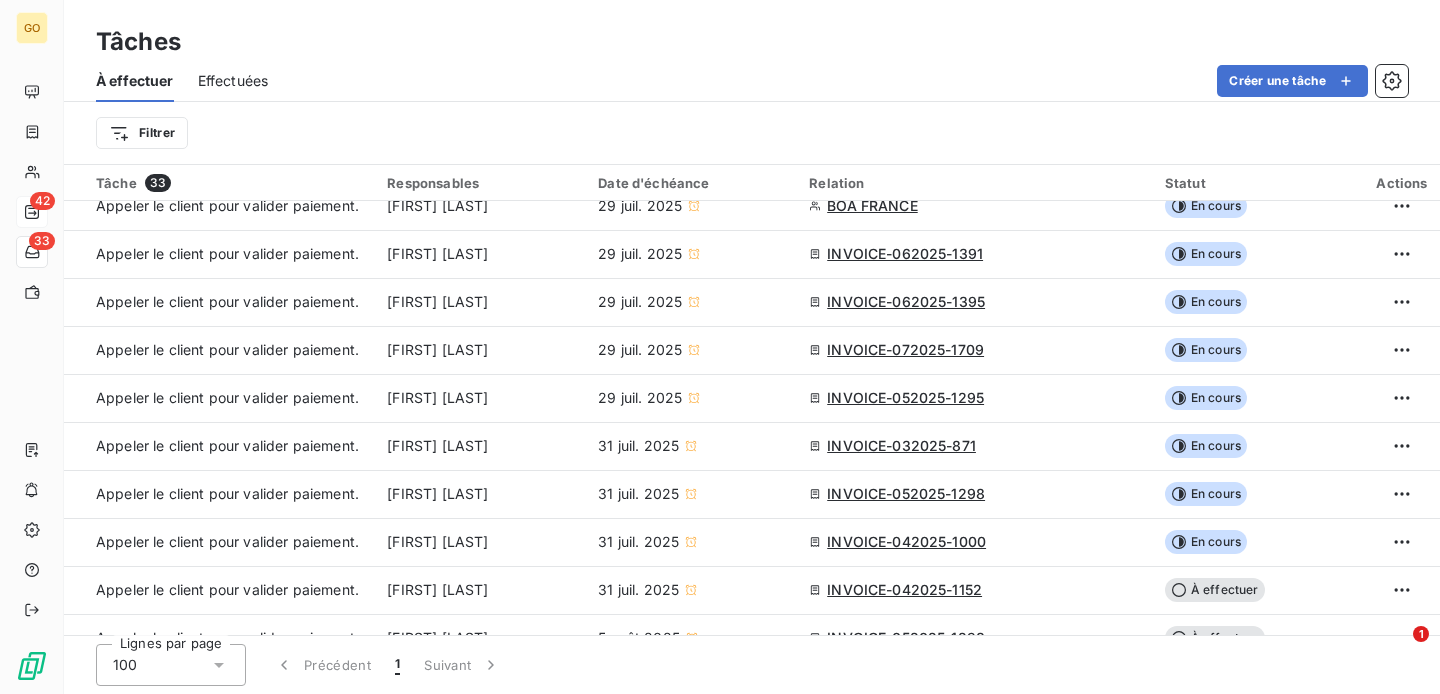 scroll, scrollTop: 505, scrollLeft: 0, axis: vertical 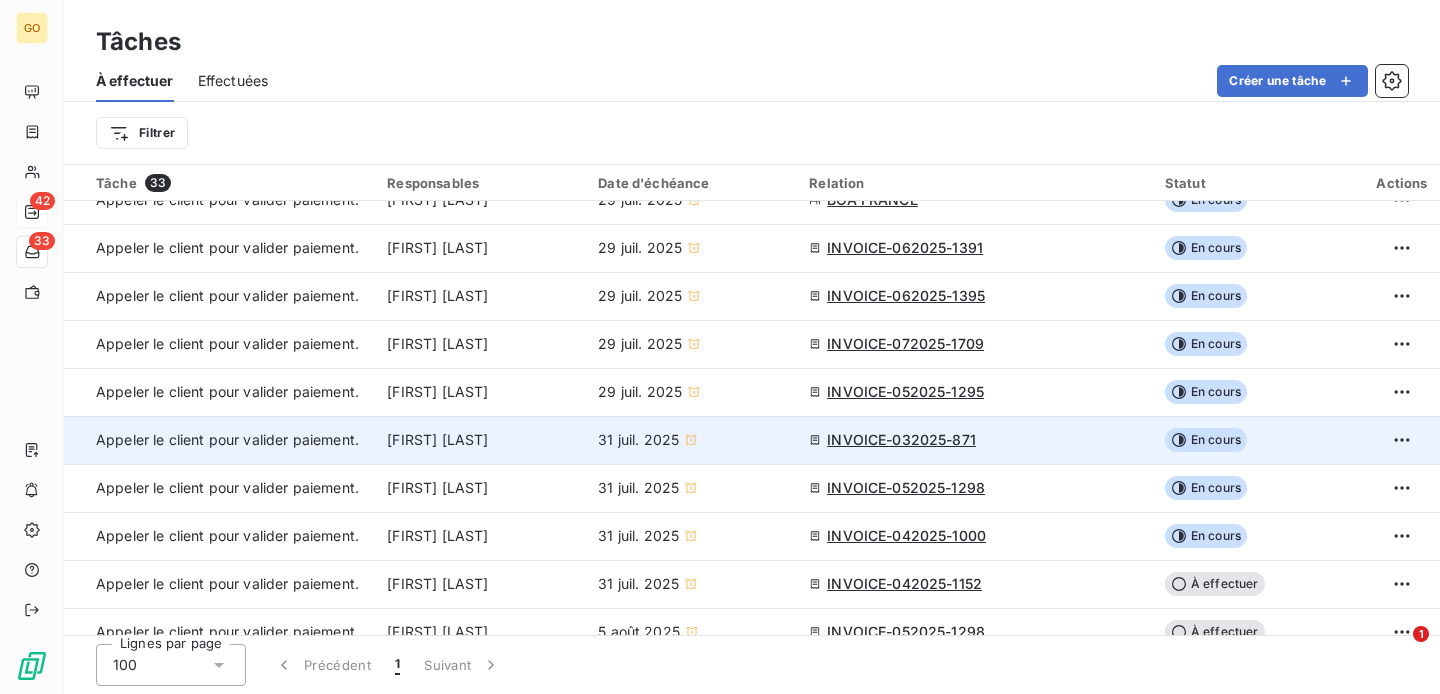 click on "INVOICE-032025-871" at bounding box center (901, 440) 